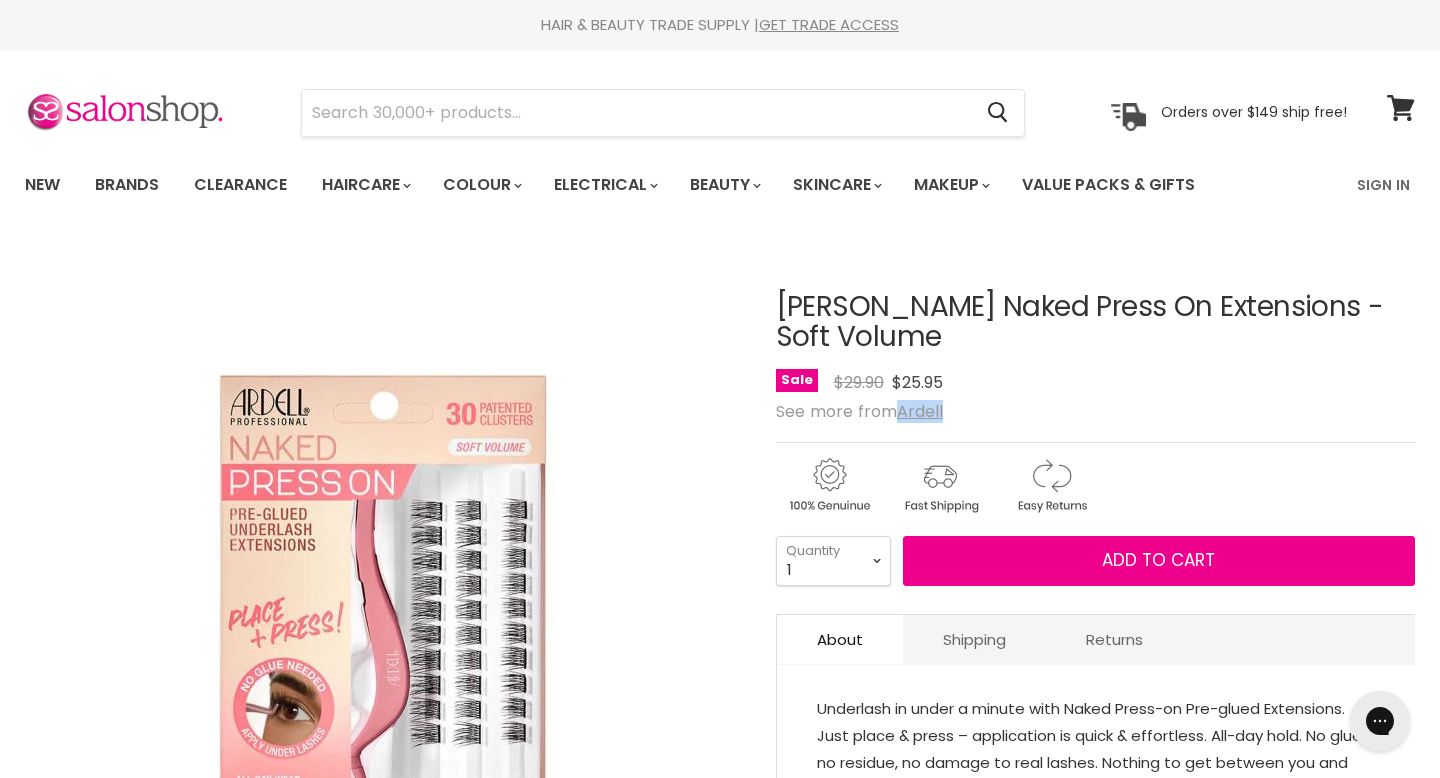 scroll, scrollTop: 0, scrollLeft: 0, axis: both 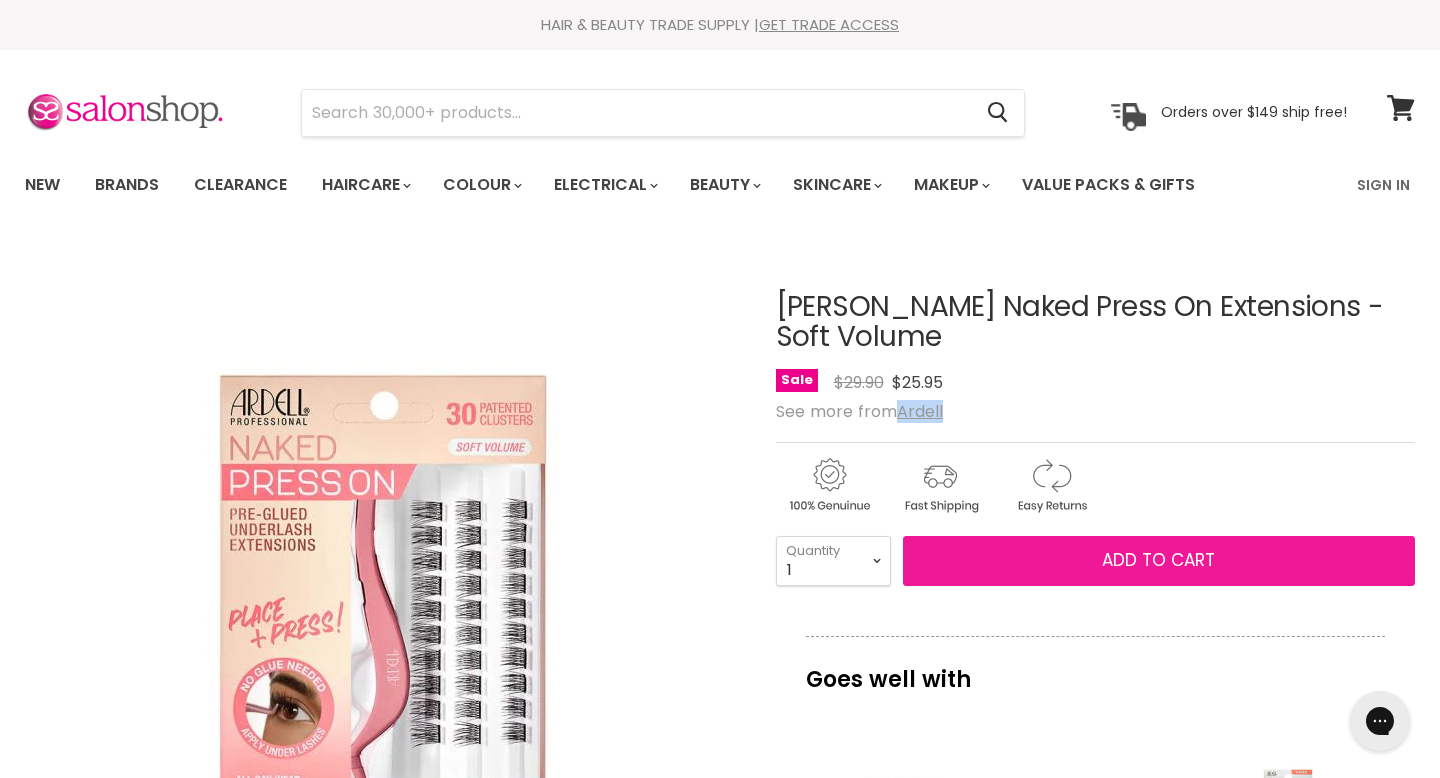 click on "Add to cart" at bounding box center [1159, 561] 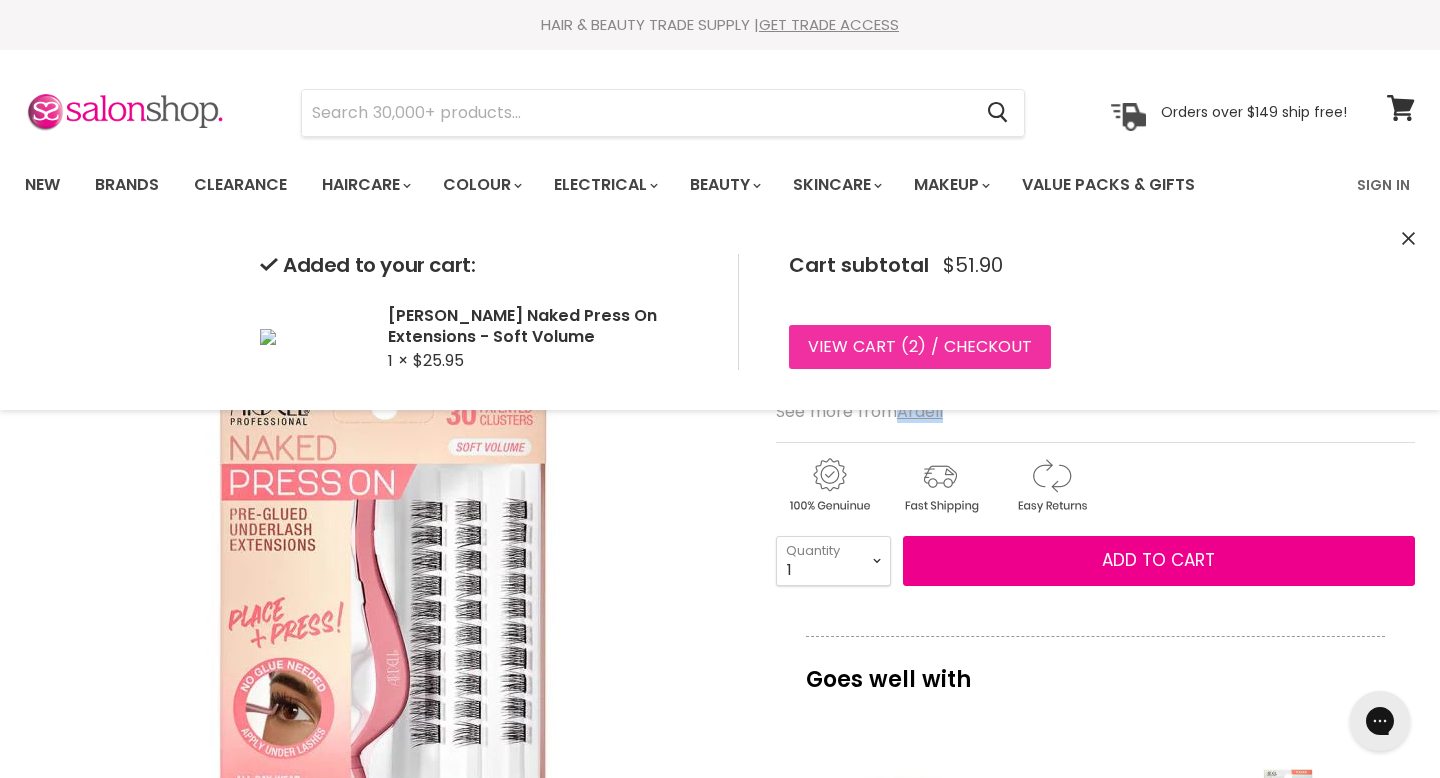 click on "View cart ( 2 )  /  Checkout" at bounding box center (920, 347) 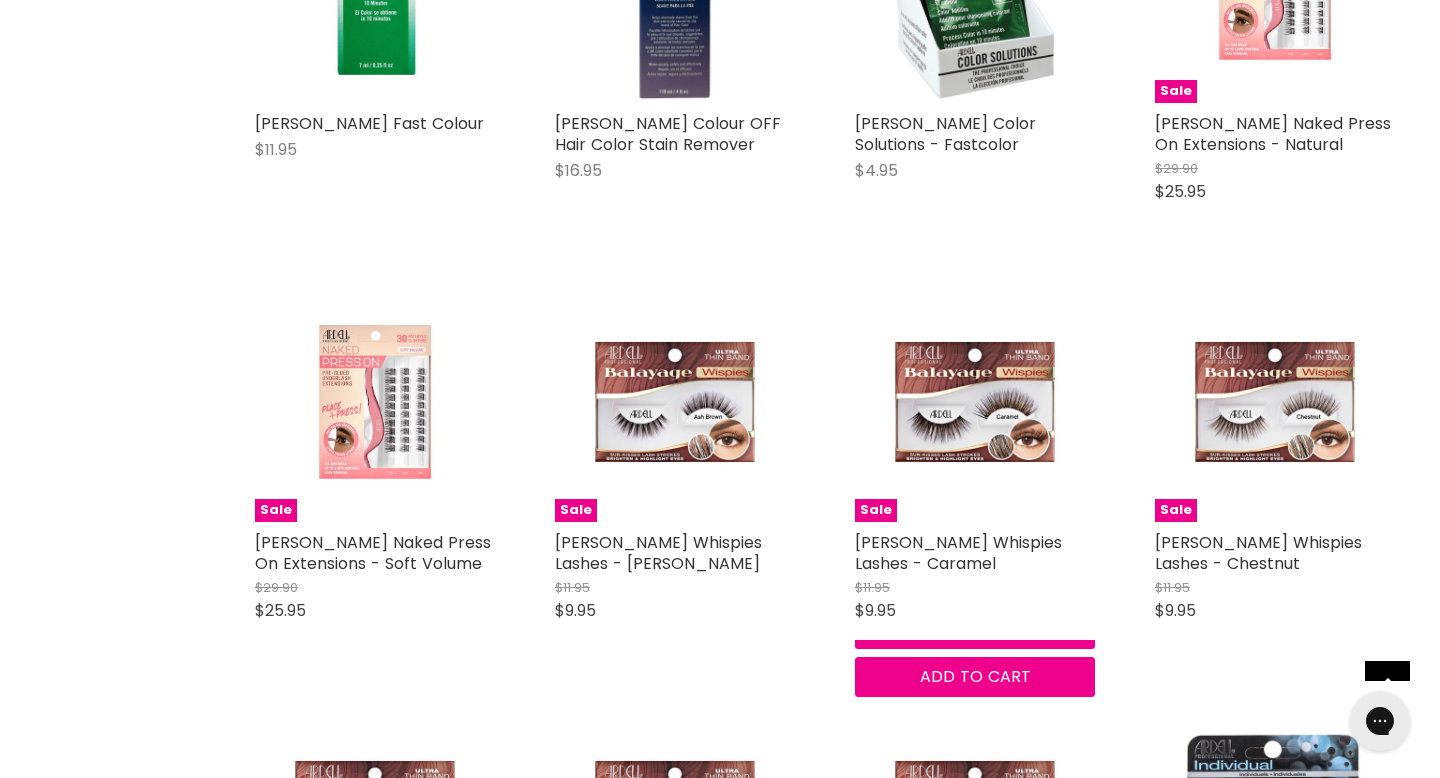 scroll, scrollTop: 0, scrollLeft: 0, axis: both 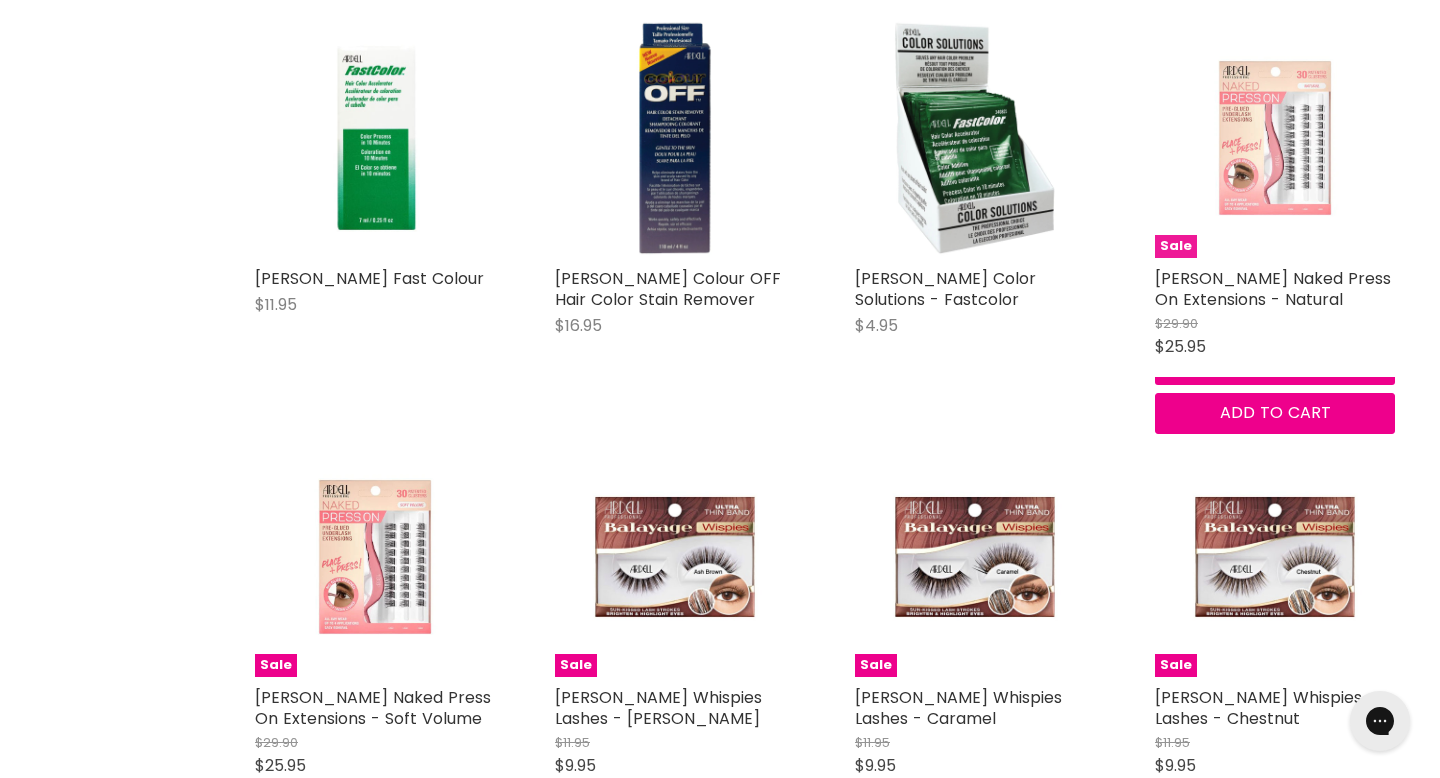 click at bounding box center [1275, 138] 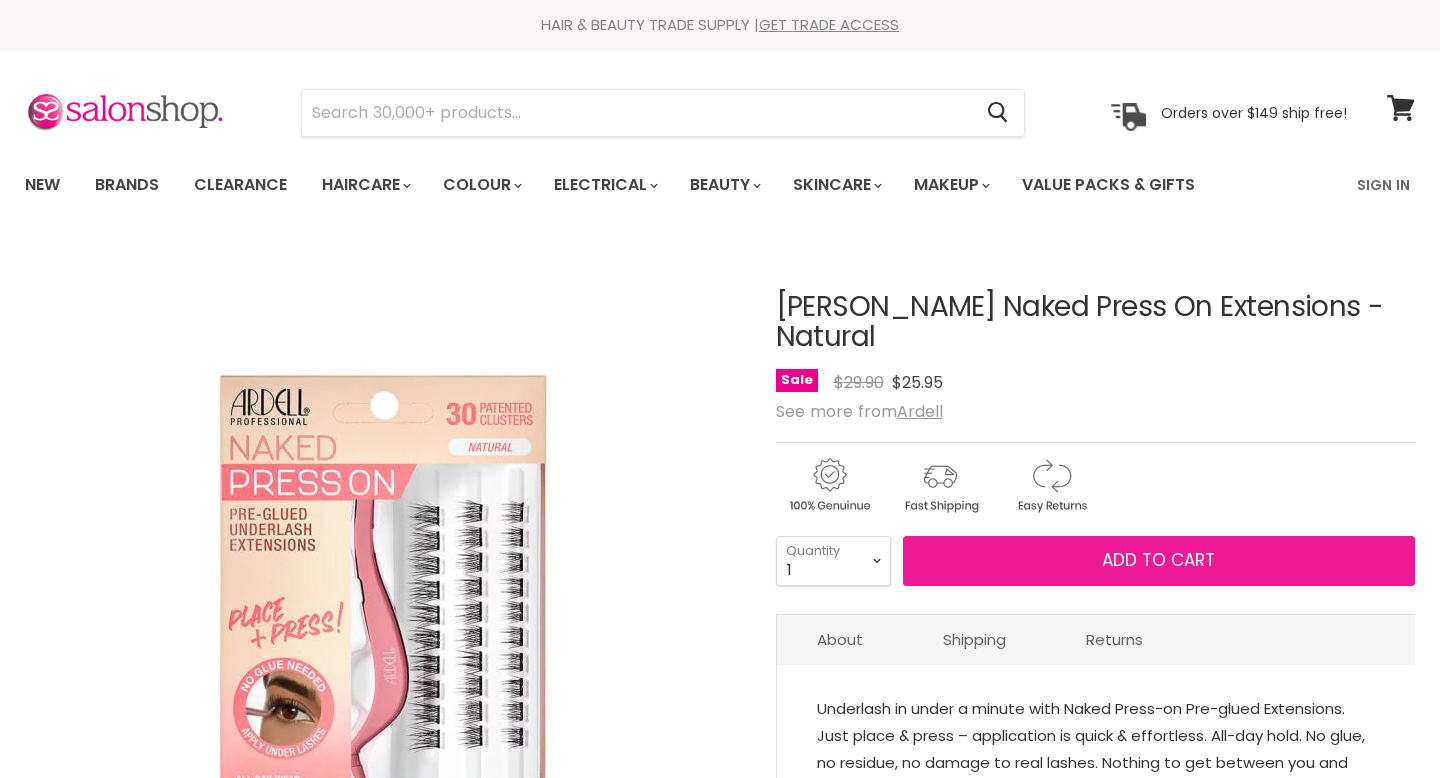scroll, scrollTop: 0, scrollLeft: 0, axis: both 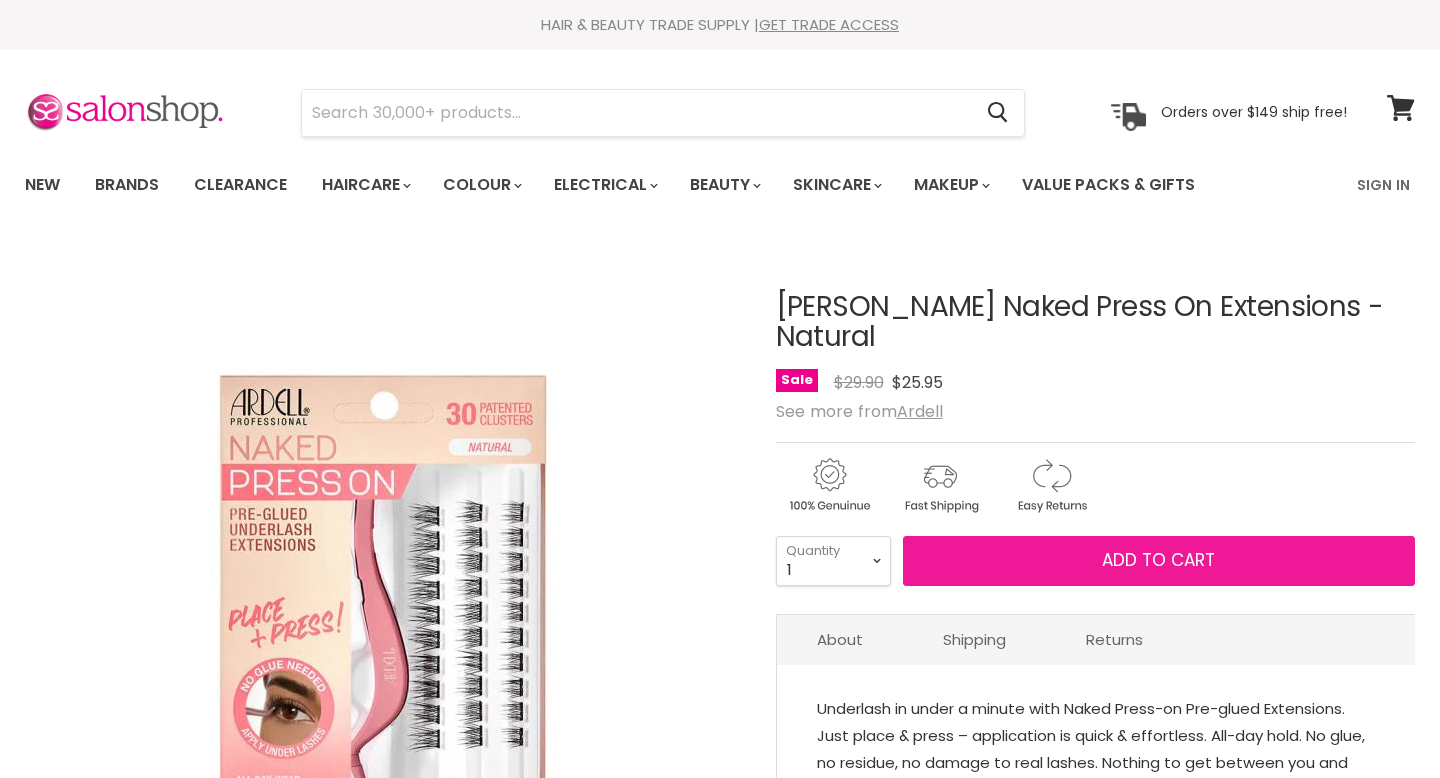 click on "Add to cart" at bounding box center [1158, 560] 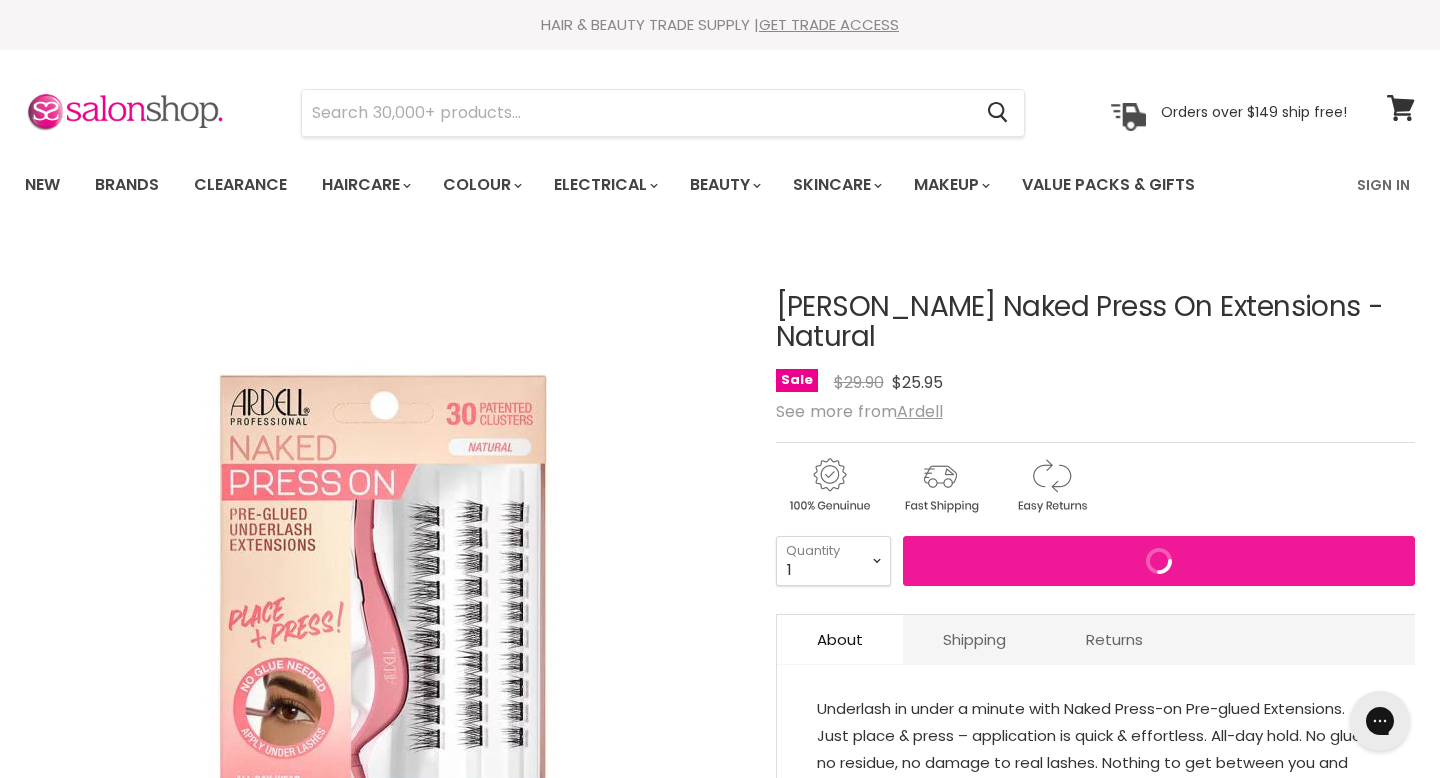 scroll, scrollTop: 0, scrollLeft: 0, axis: both 